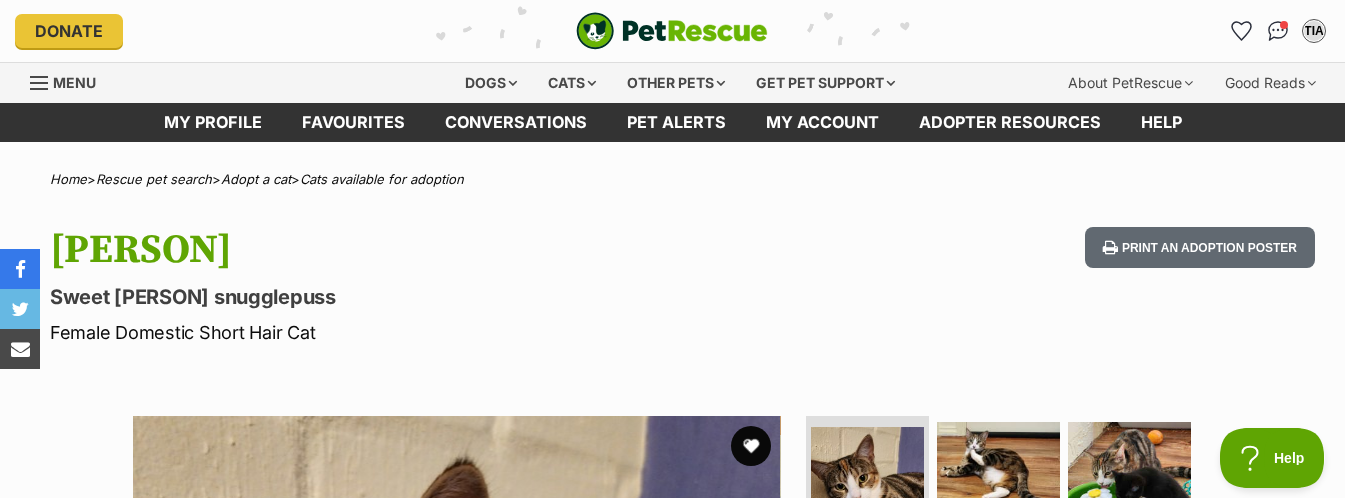 scroll, scrollTop: 0, scrollLeft: 0, axis: both 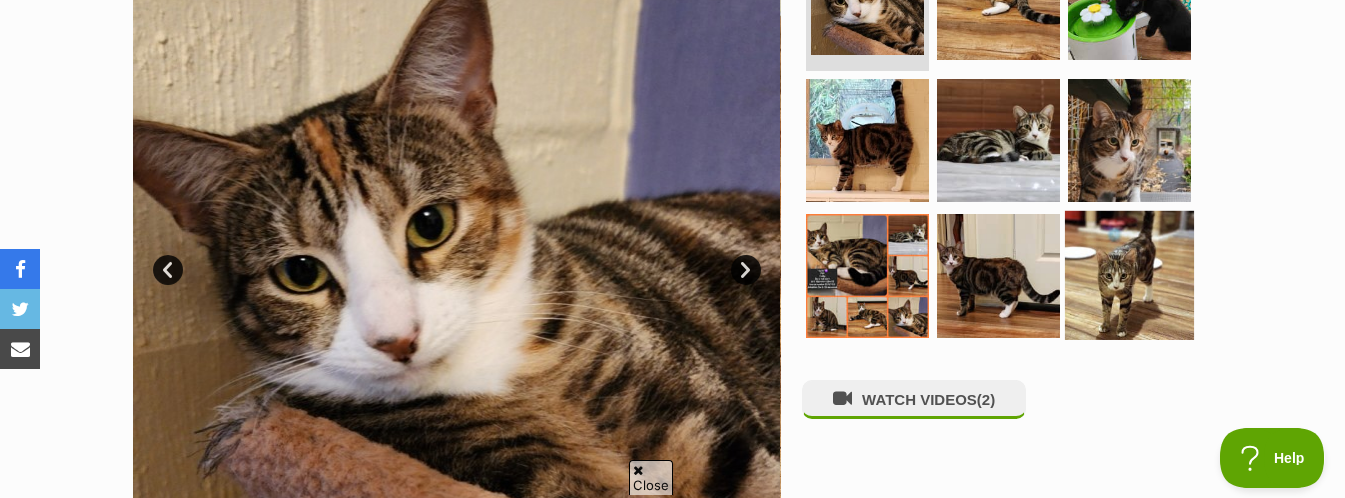 click at bounding box center (1129, 275) 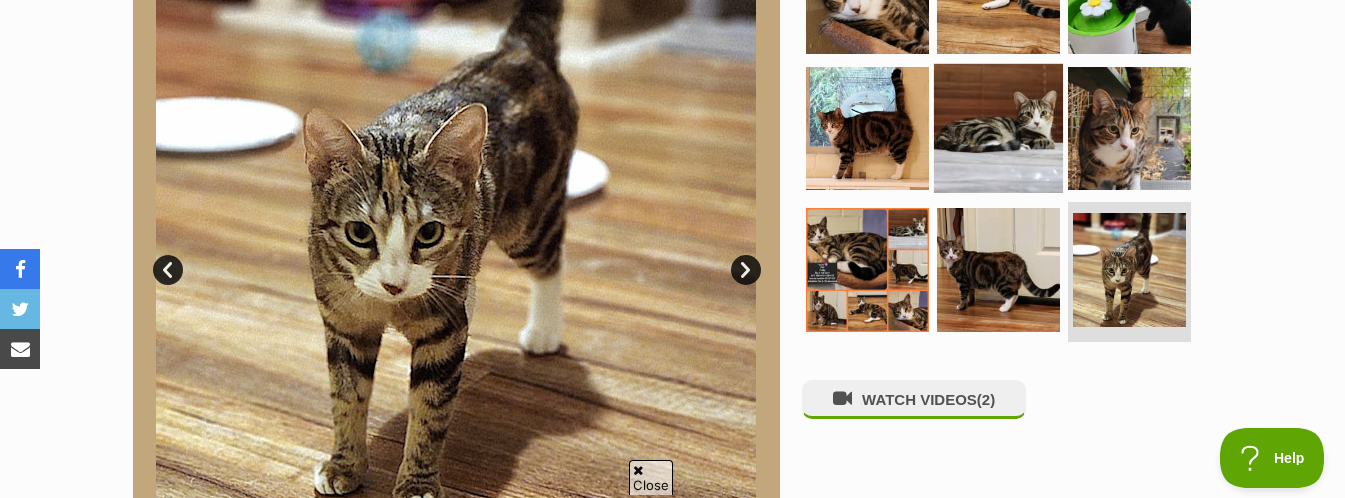 click at bounding box center (998, 127) 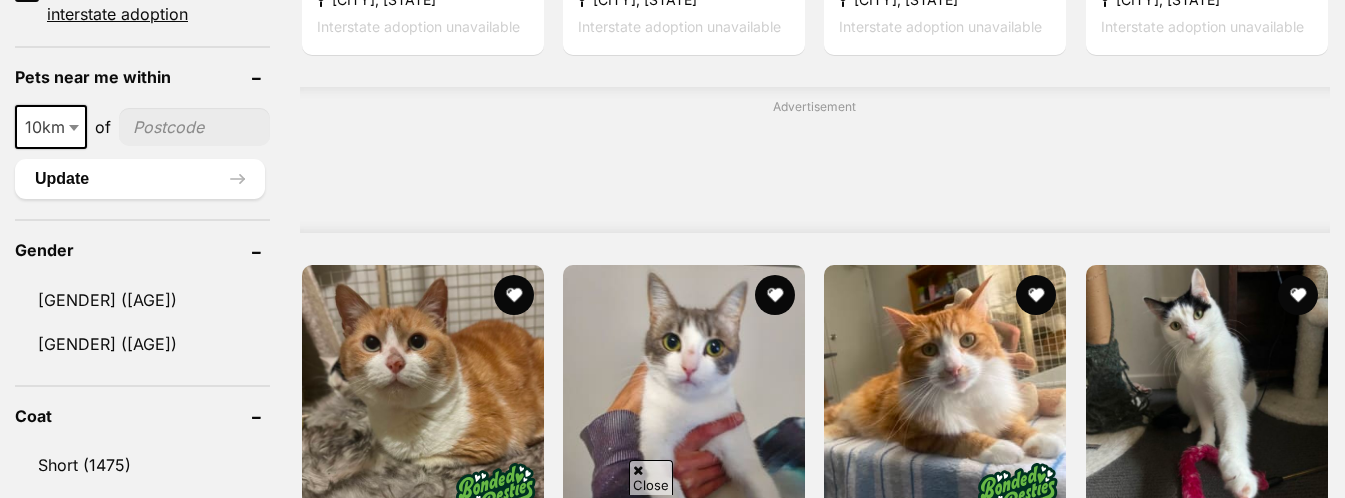 scroll, scrollTop: 167, scrollLeft: 0, axis: vertical 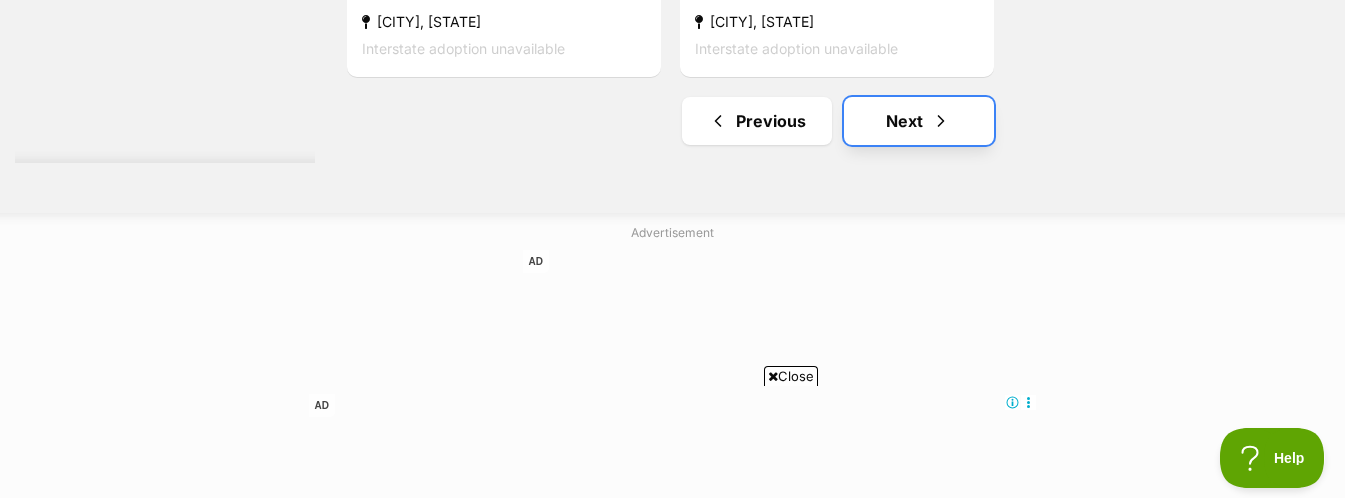 click on "Next" at bounding box center [919, 121] 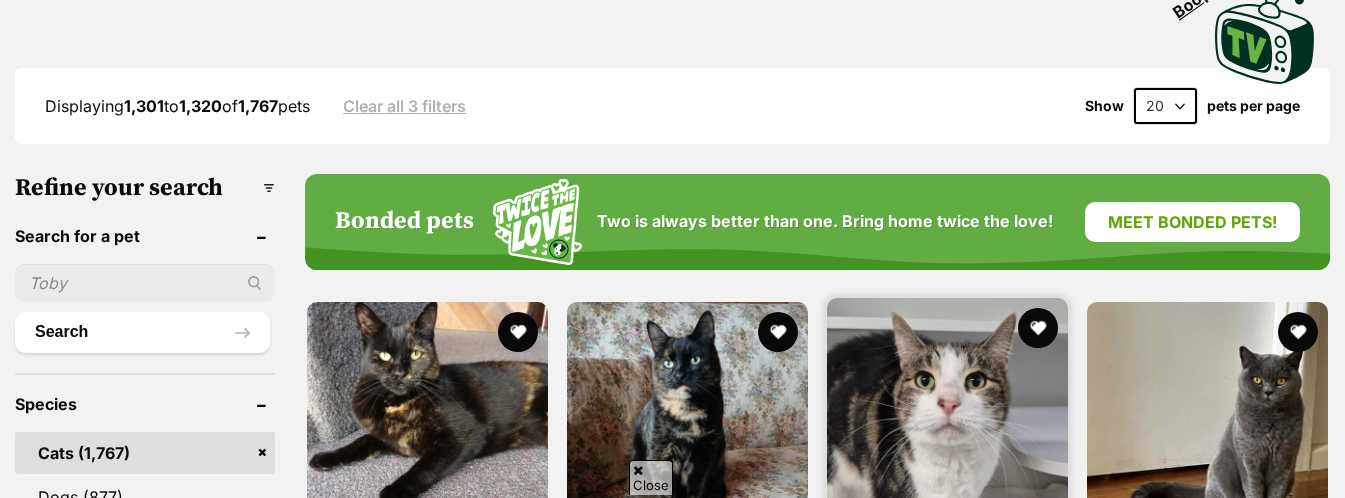 scroll, scrollTop: 700, scrollLeft: 0, axis: vertical 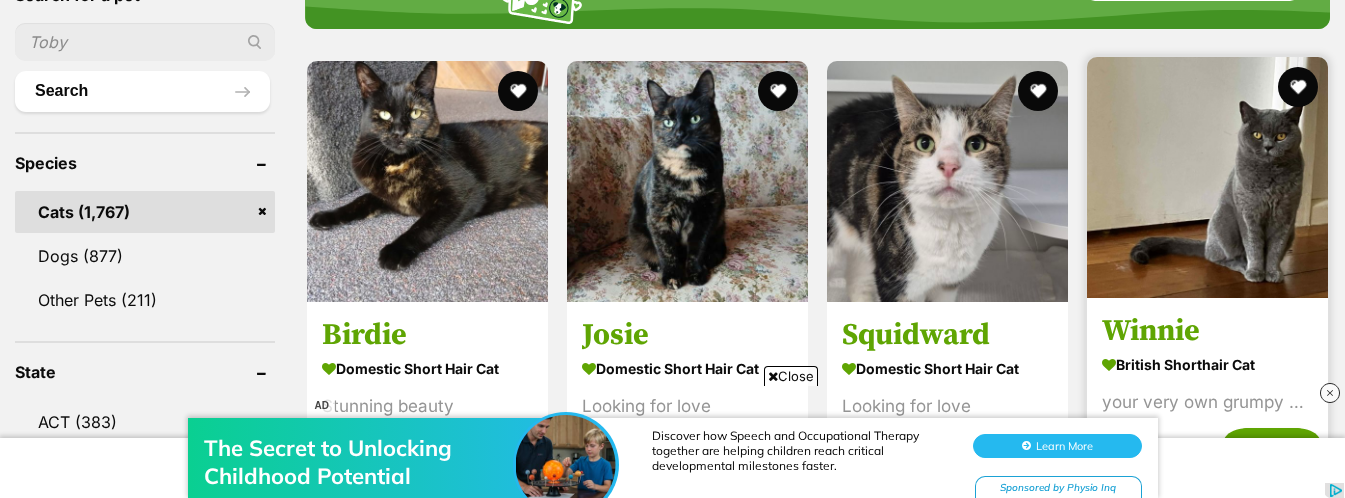 click at bounding box center (1207, 177) 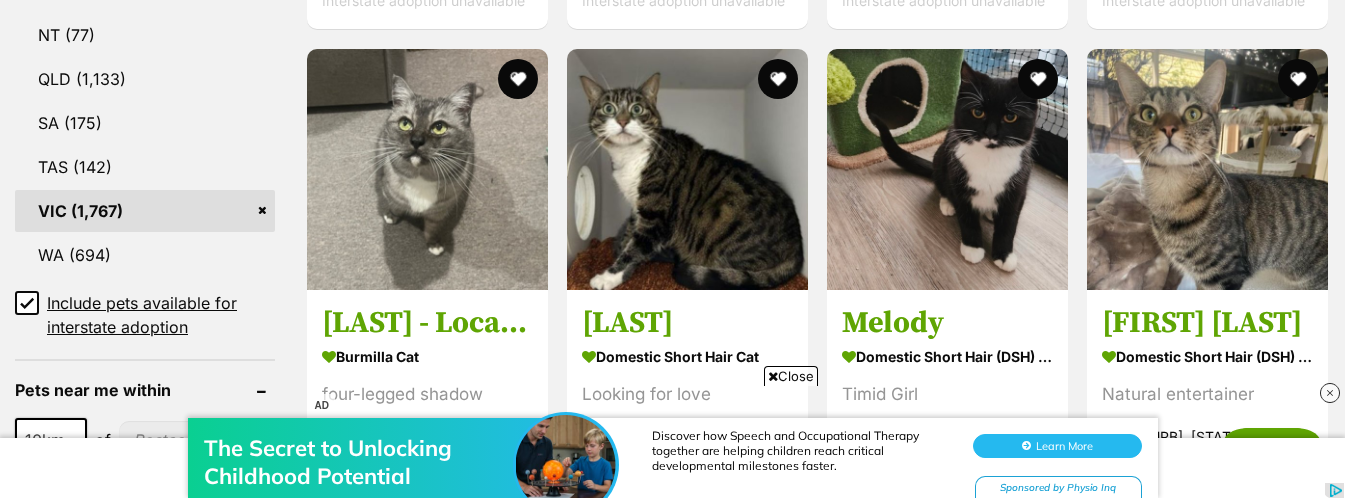 scroll, scrollTop: 1177, scrollLeft: 0, axis: vertical 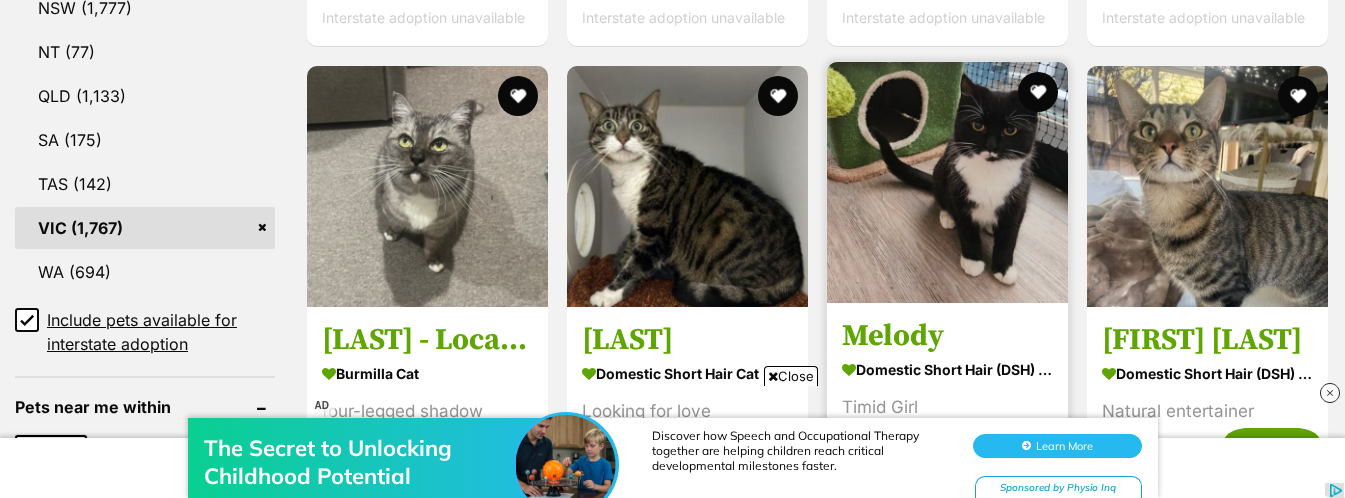 click at bounding box center (947, 182) 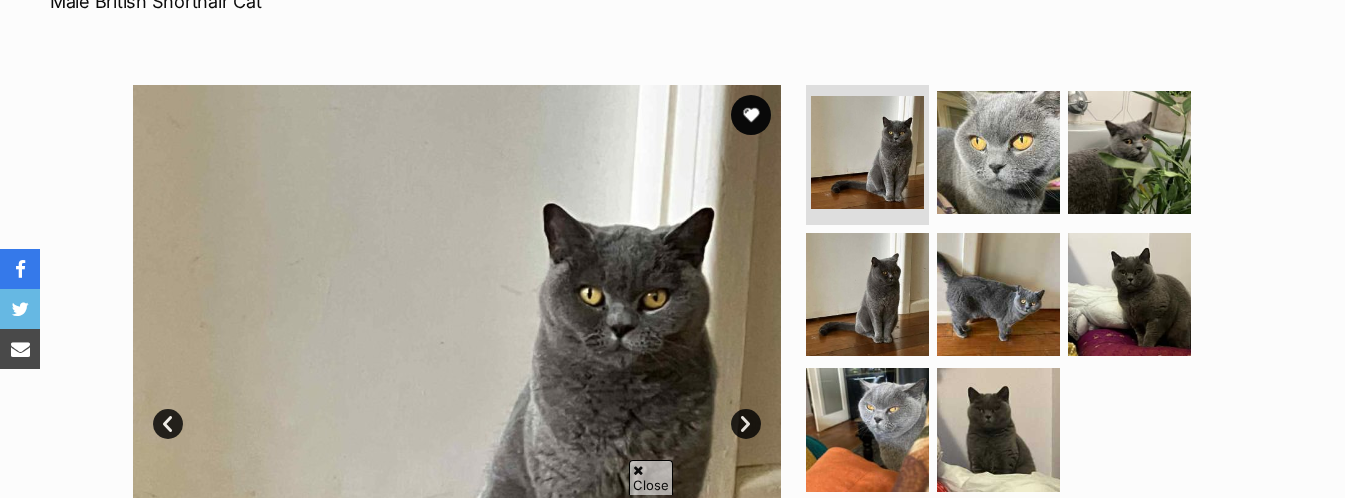 scroll, scrollTop: 331, scrollLeft: 0, axis: vertical 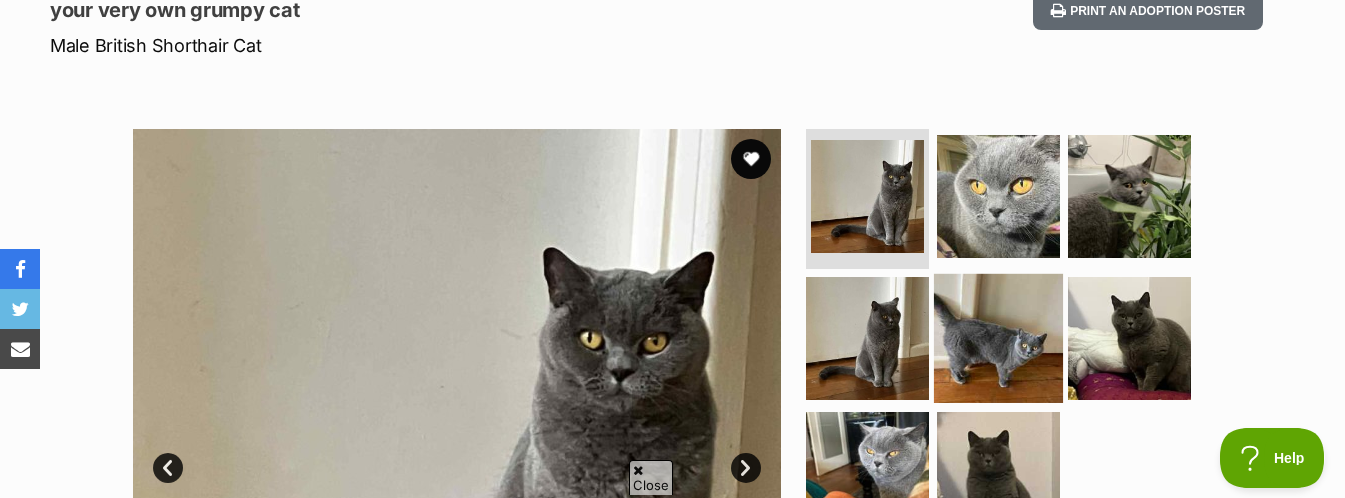 click at bounding box center [998, 337] 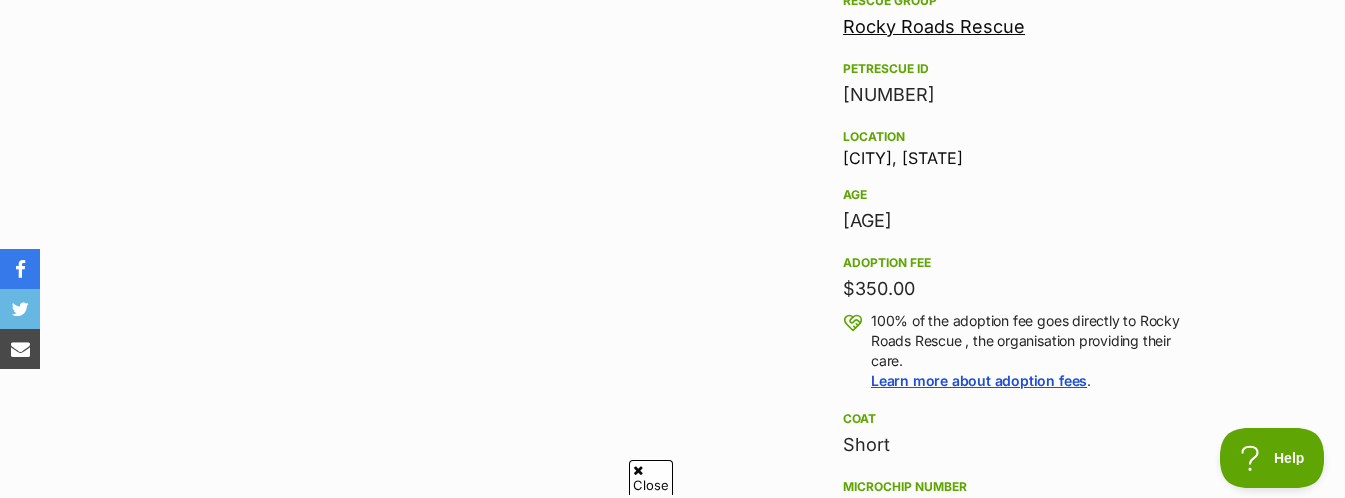 scroll, scrollTop: 2126, scrollLeft: 0, axis: vertical 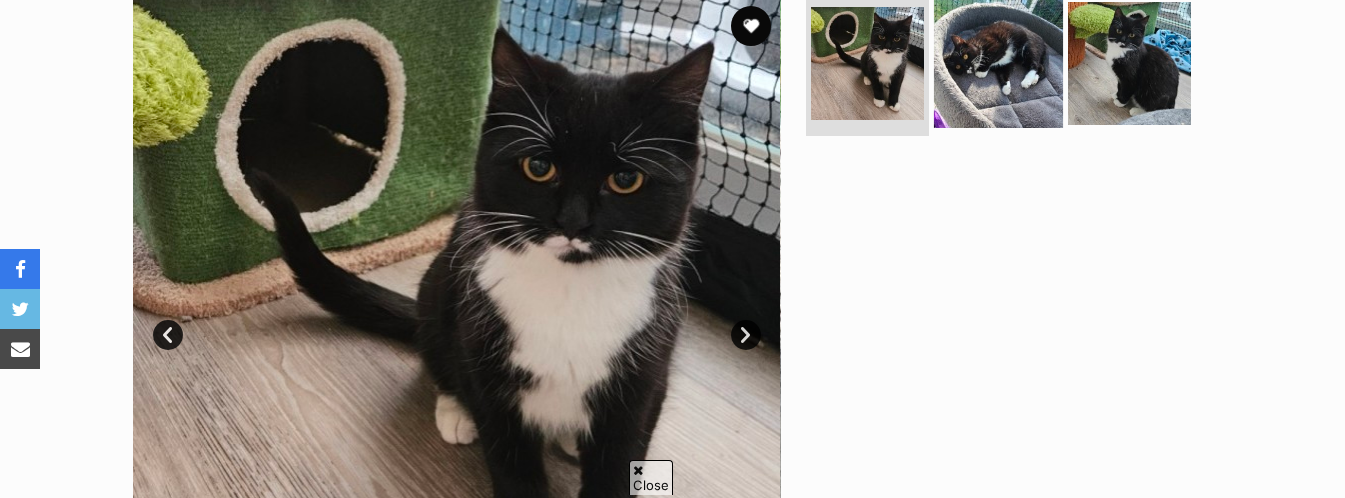 click at bounding box center (998, 63) 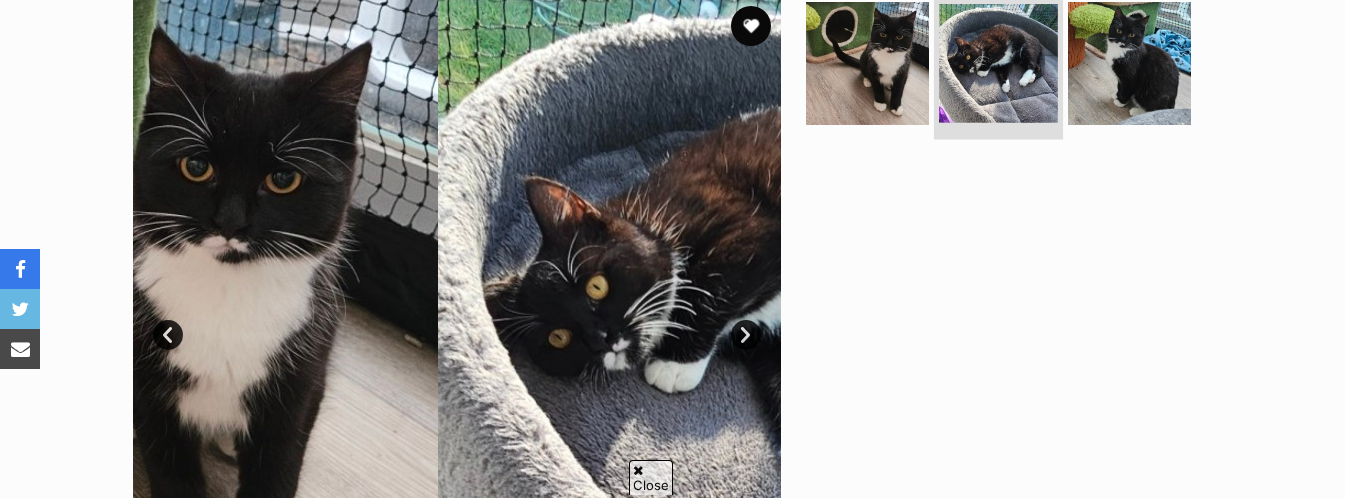 scroll, scrollTop: 0, scrollLeft: 0, axis: both 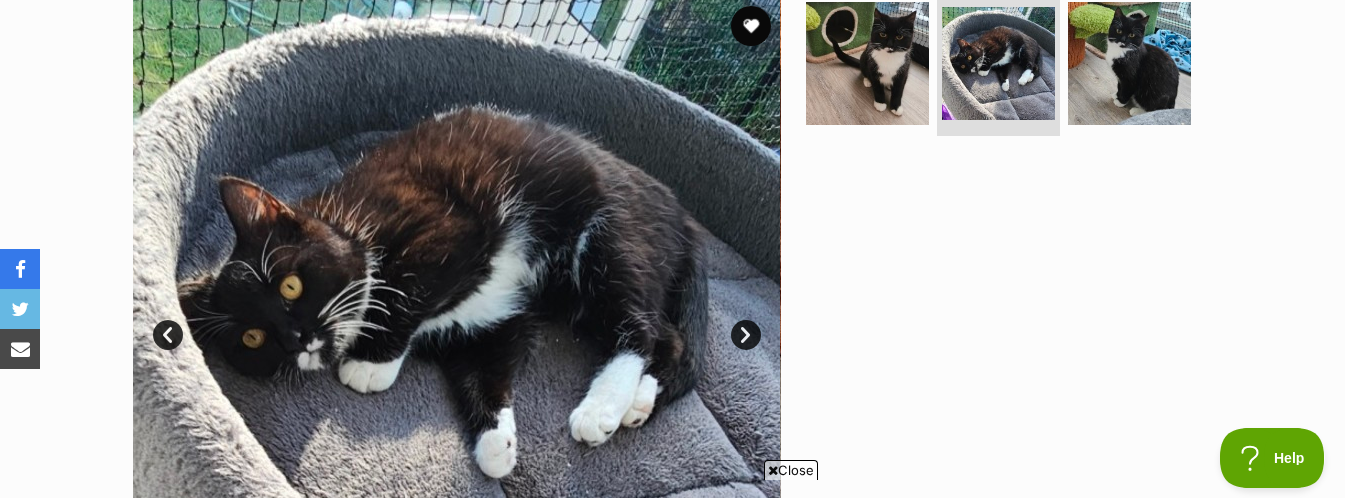 click on "Next" at bounding box center [746, 335] 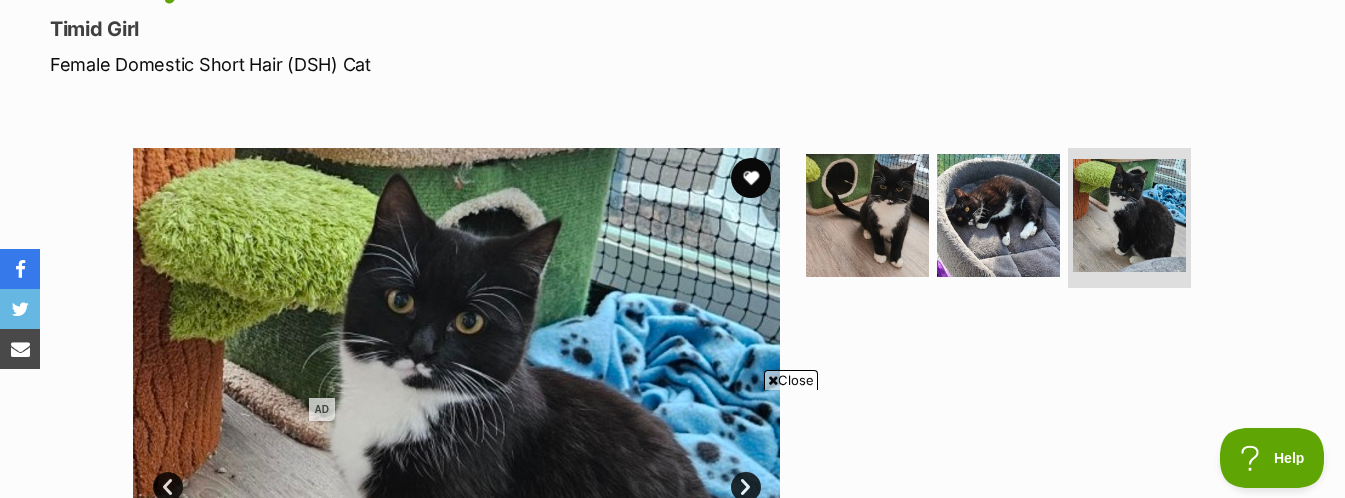scroll, scrollTop: 55, scrollLeft: 0, axis: vertical 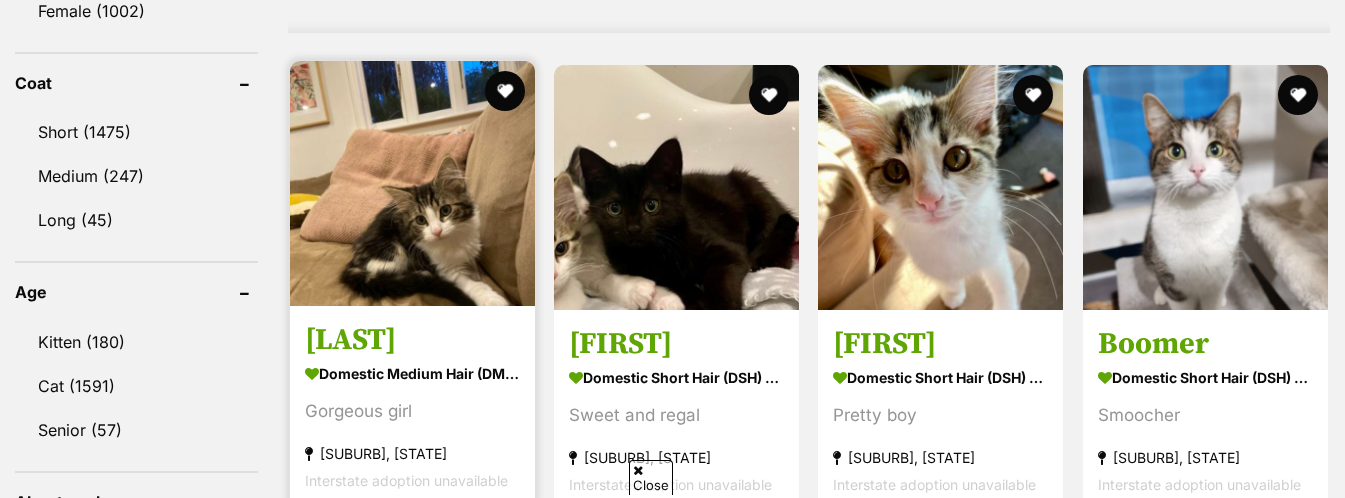 click at bounding box center (412, 183) 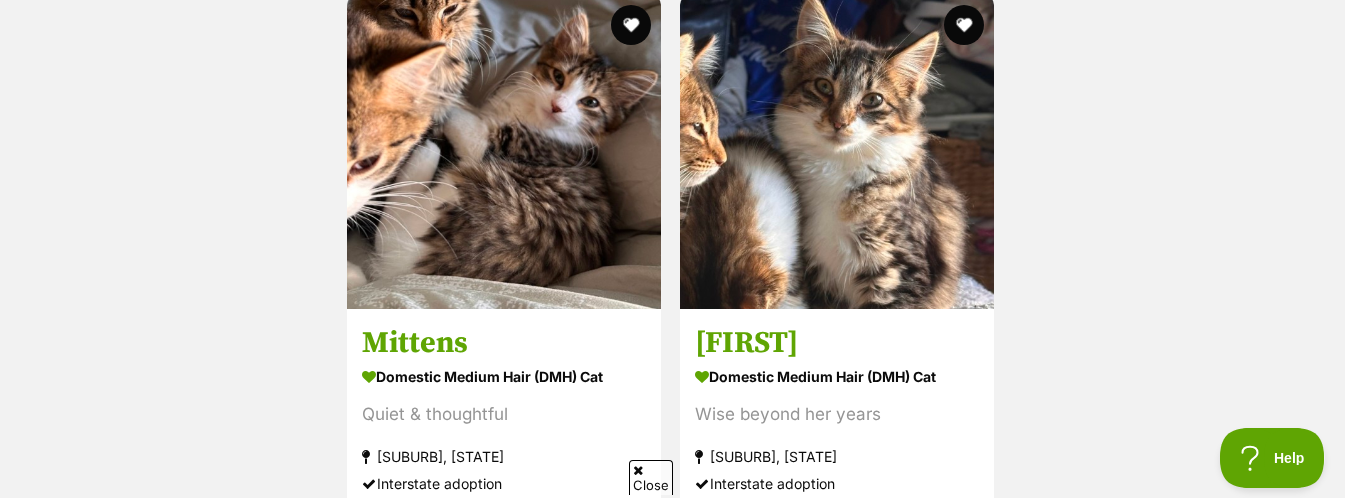 scroll, scrollTop: 4614, scrollLeft: 0, axis: vertical 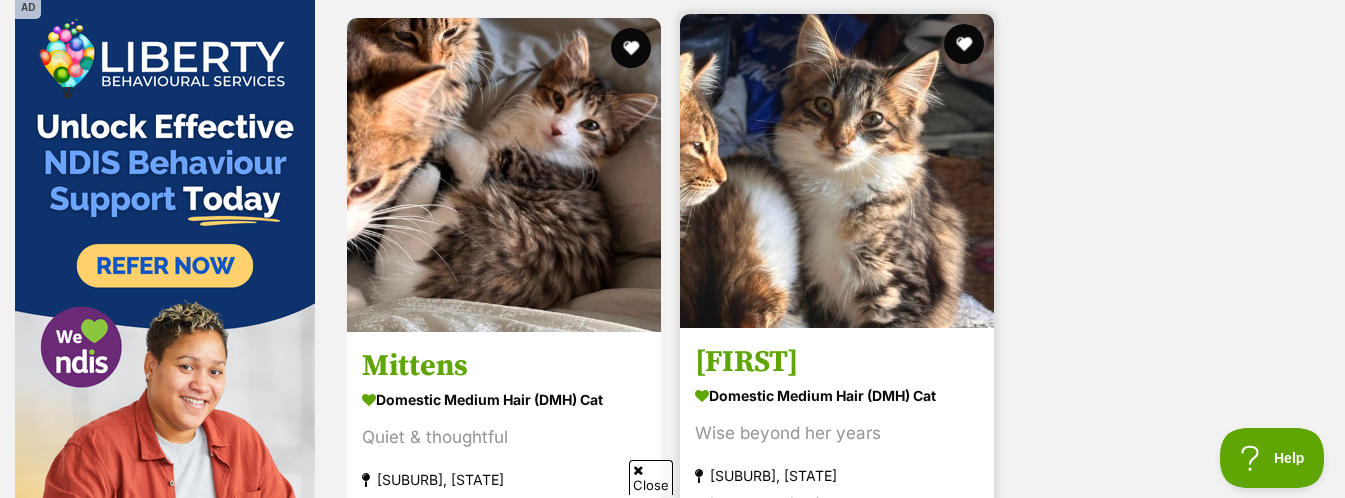 click at bounding box center [837, 171] 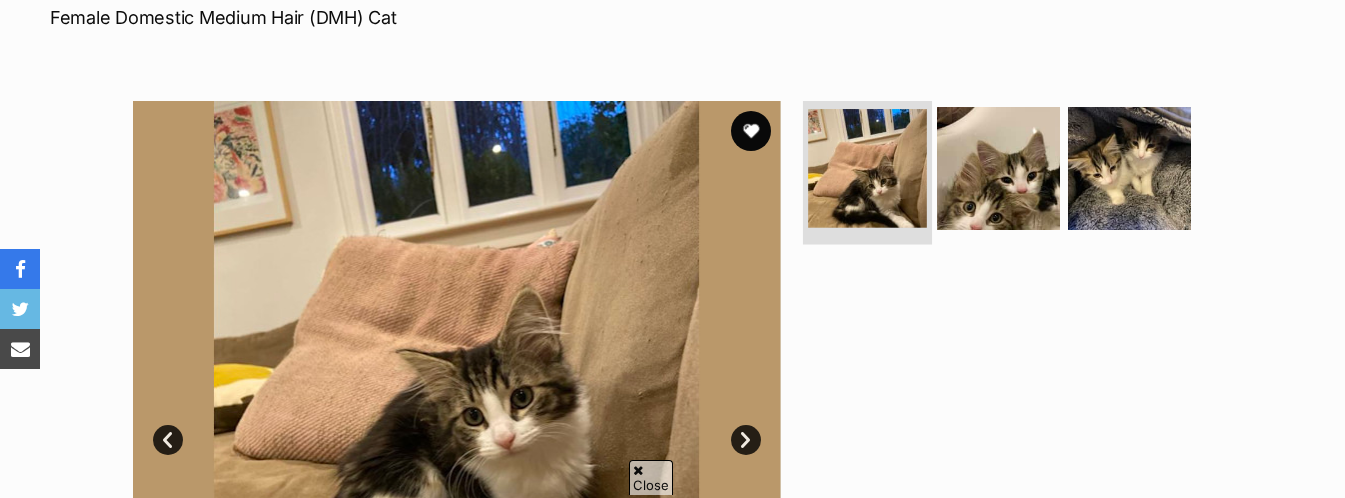 scroll, scrollTop: 315, scrollLeft: 0, axis: vertical 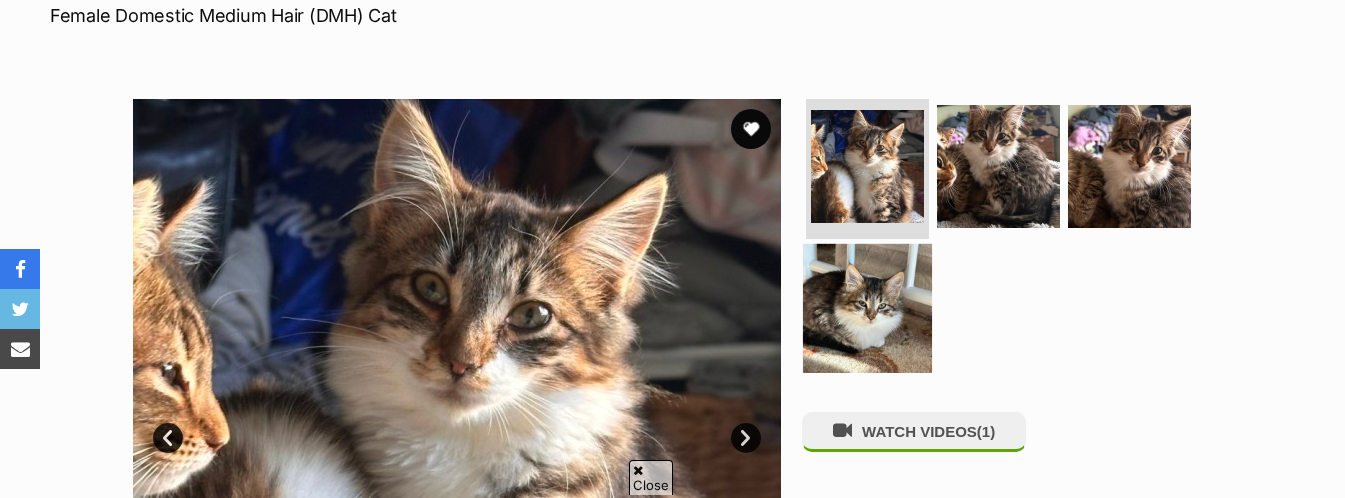 click at bounding box center [867, 307] 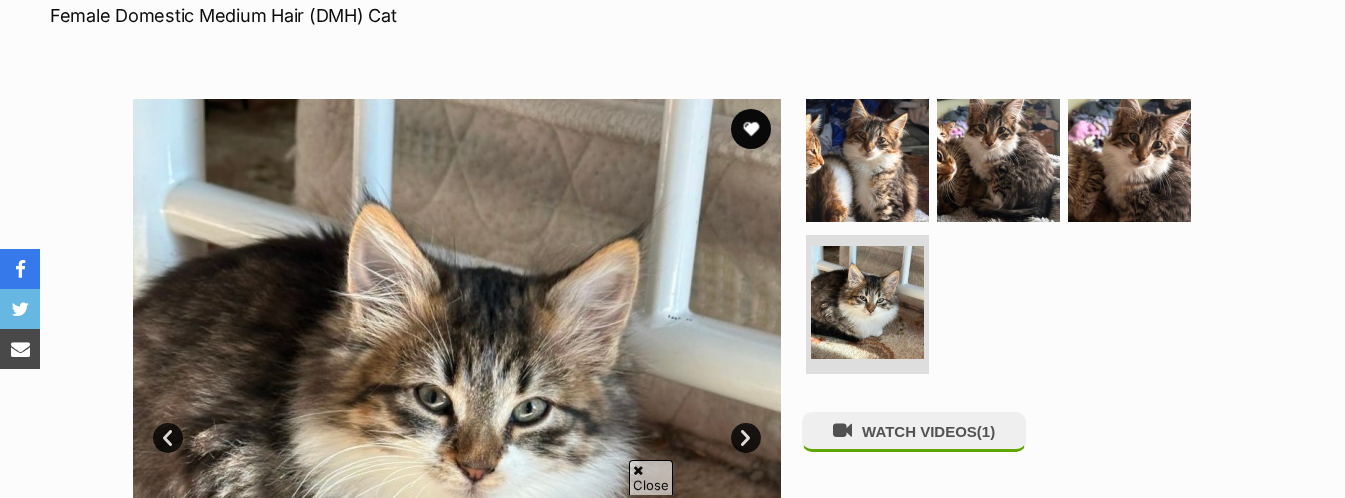 scroll, scrollTop: 0, scrollLeft: 0, axis: both 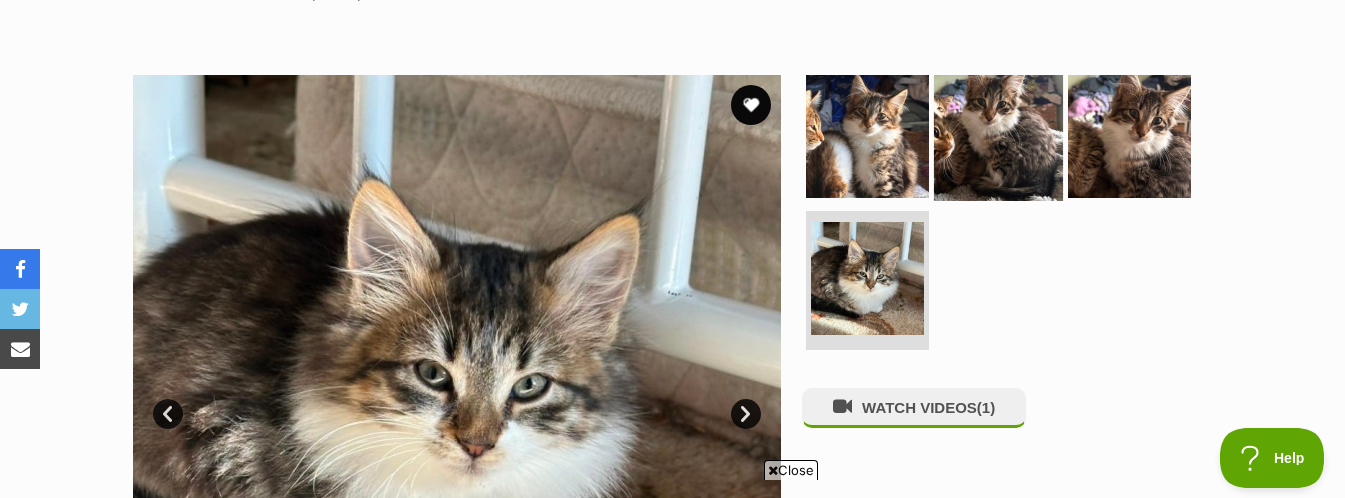 click at bounding box center (998, 136) 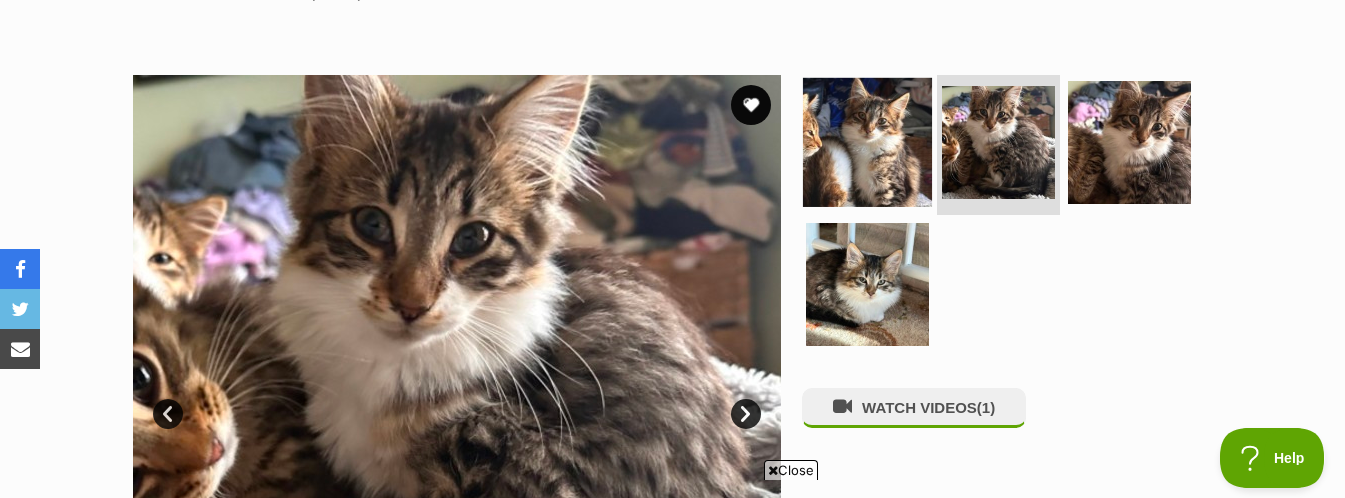 click at bounding box center [867, 142] 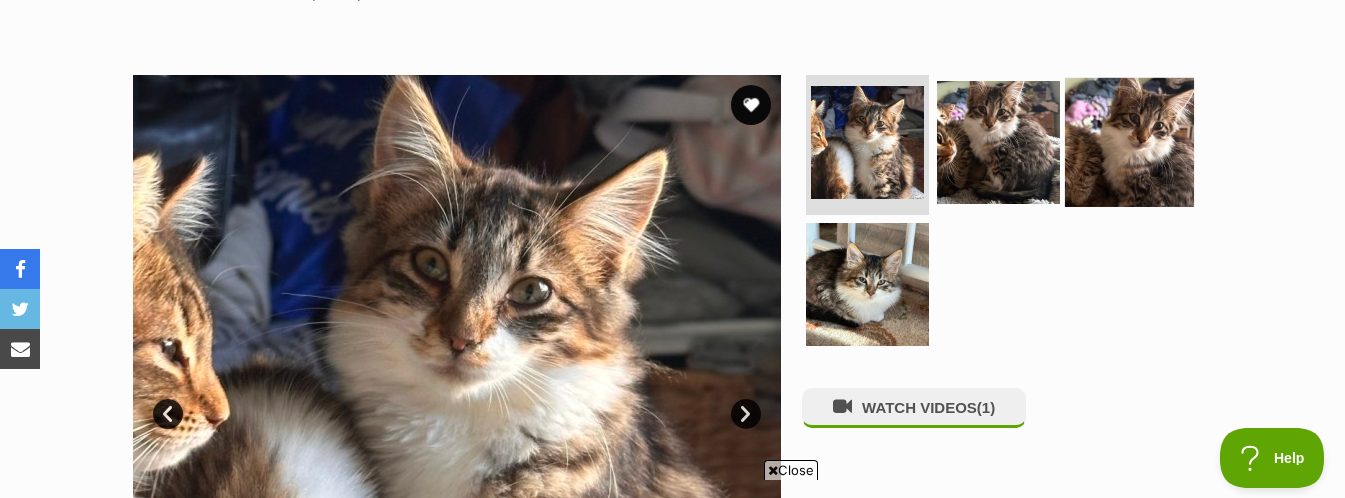 click at bounding box center [1129, 142] 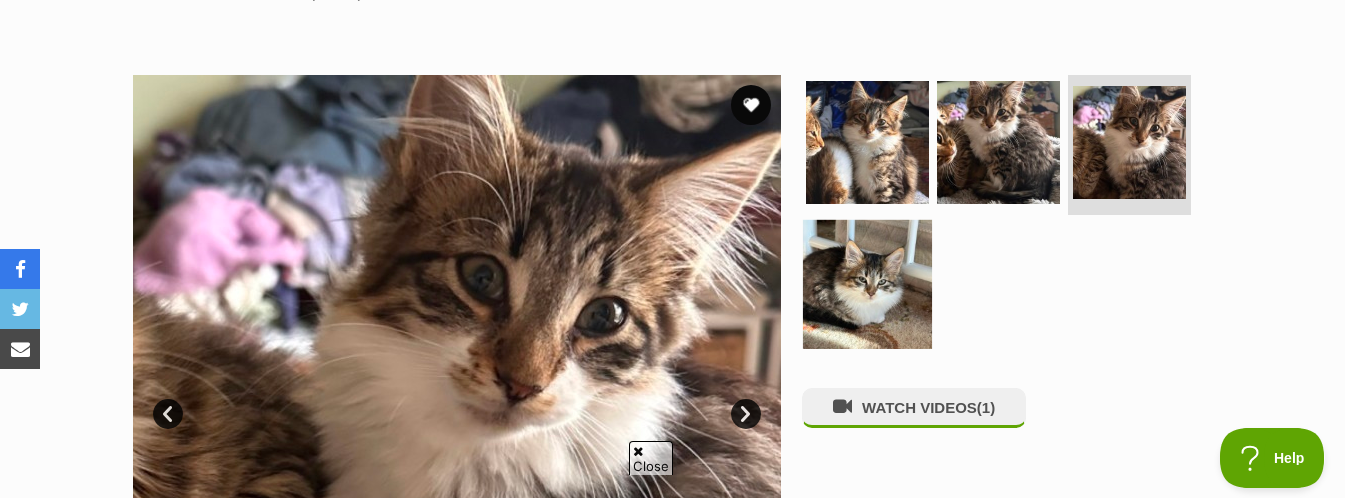 scroll, scrollTop: 0, scrollLeft: 0, axis: both 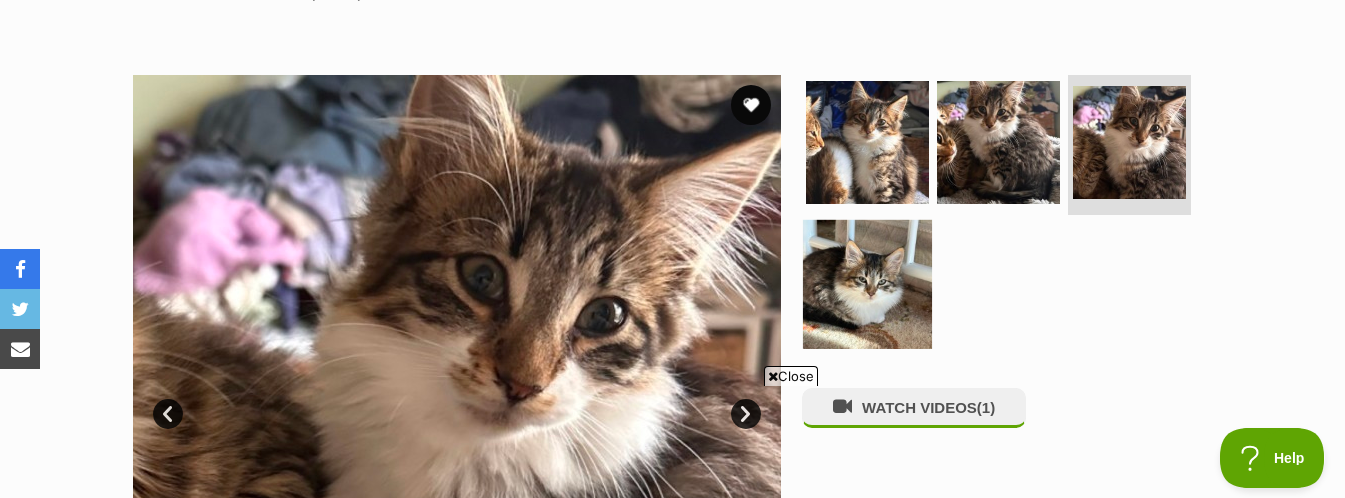 click at bounding box center (867, 283) 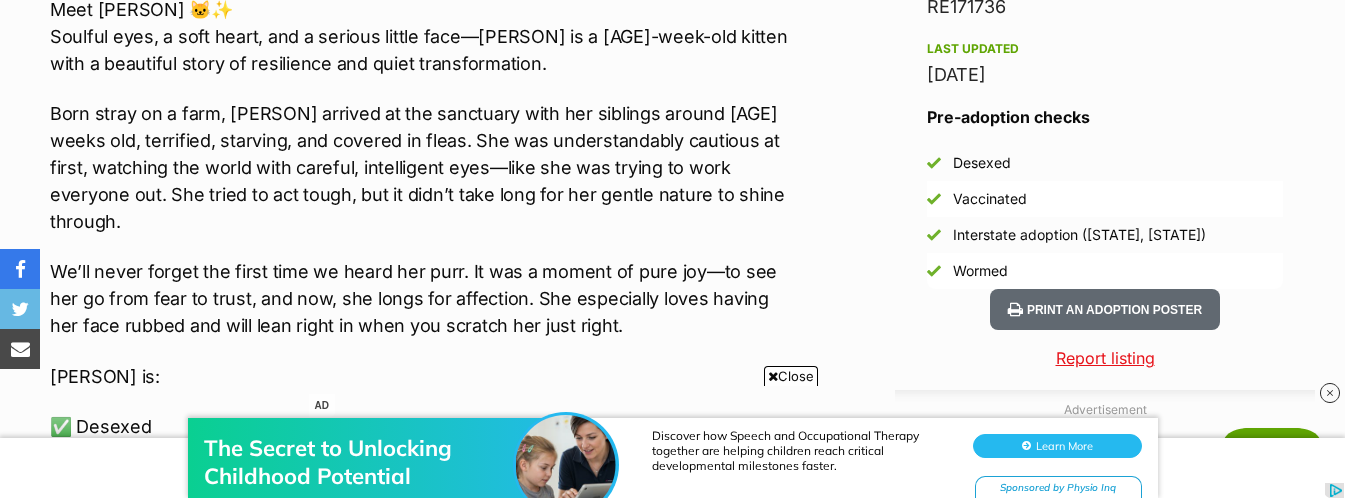 scroll, scrollTop: 1858, scrollLeft: 0, axis: vertical 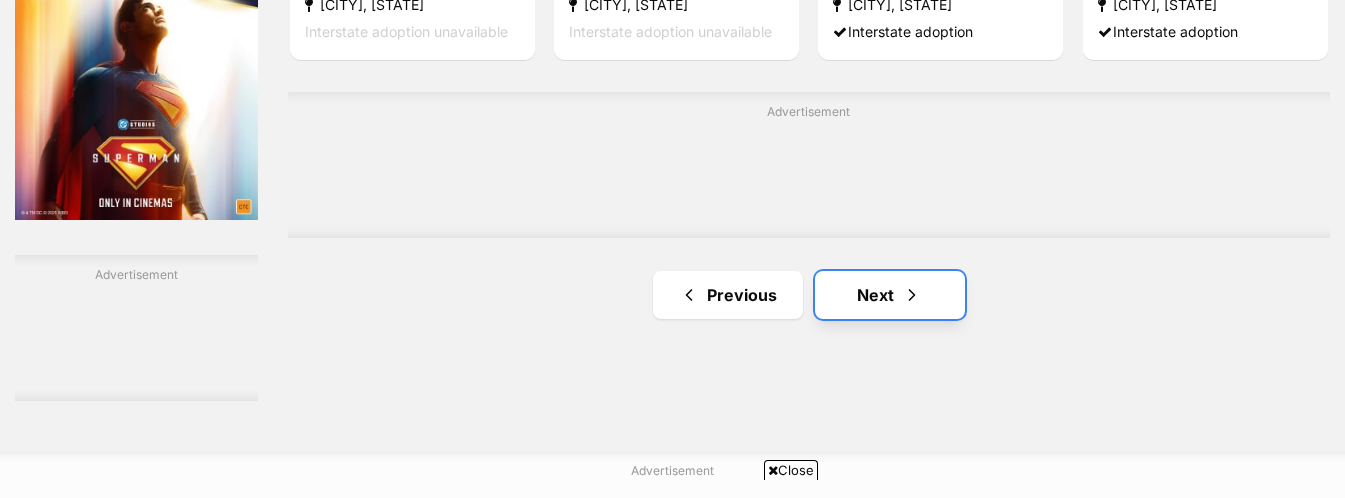 click on "Next" at bounding box center (890, 295) 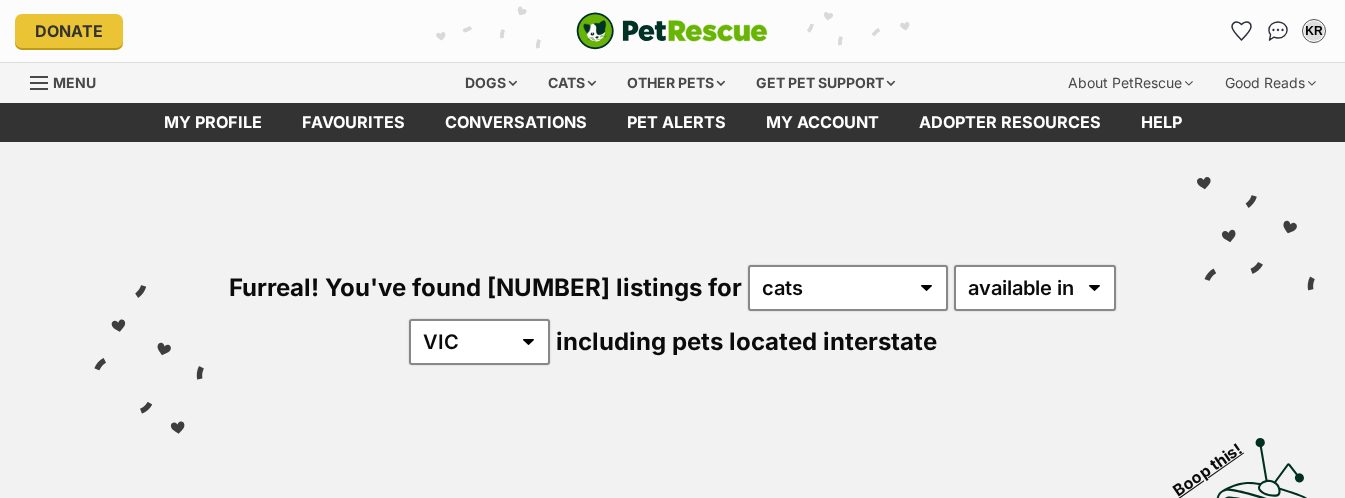 scroll, scrollTop: 0, scrollLeft: 0, axis: both 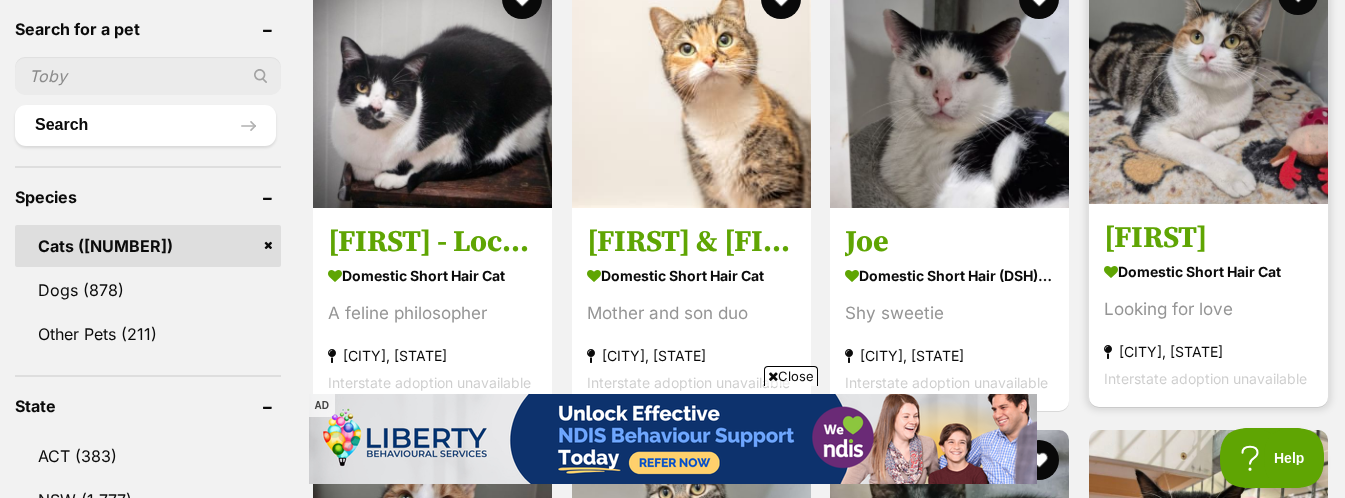 click at bounding box center [1208, 84] 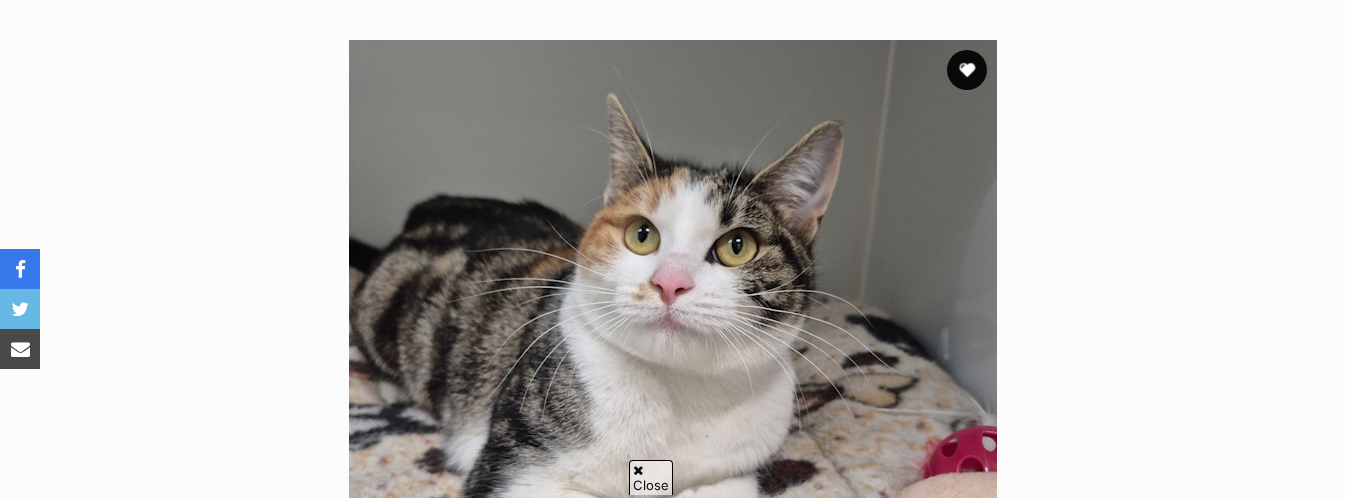 scroll, scrollTop: 335, scrollLeft: 0, axis: vertical 